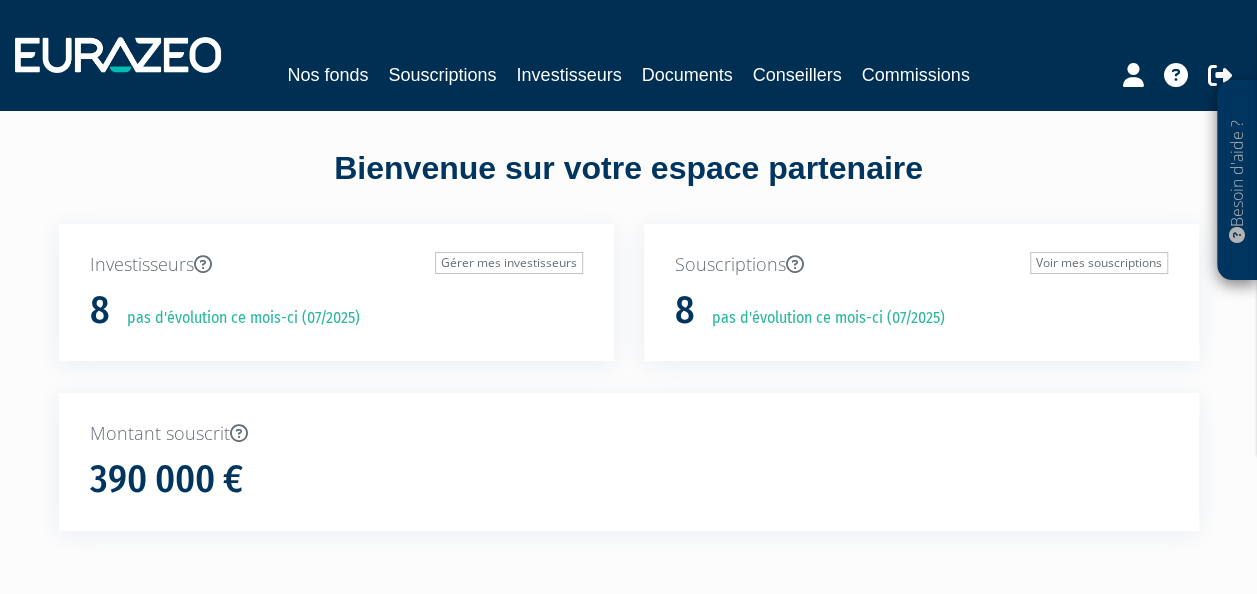 scroll, scrollTop: 0, scrollLeft: 0, axis: both 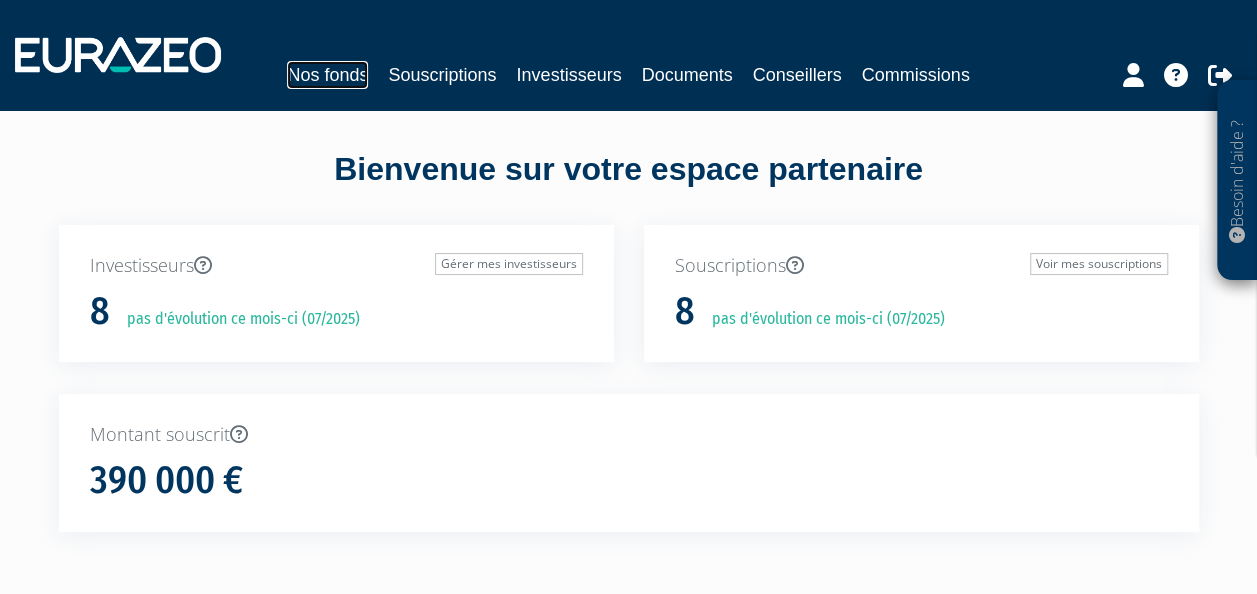 click on "Nos fonds" at bounding box center [327, 75] 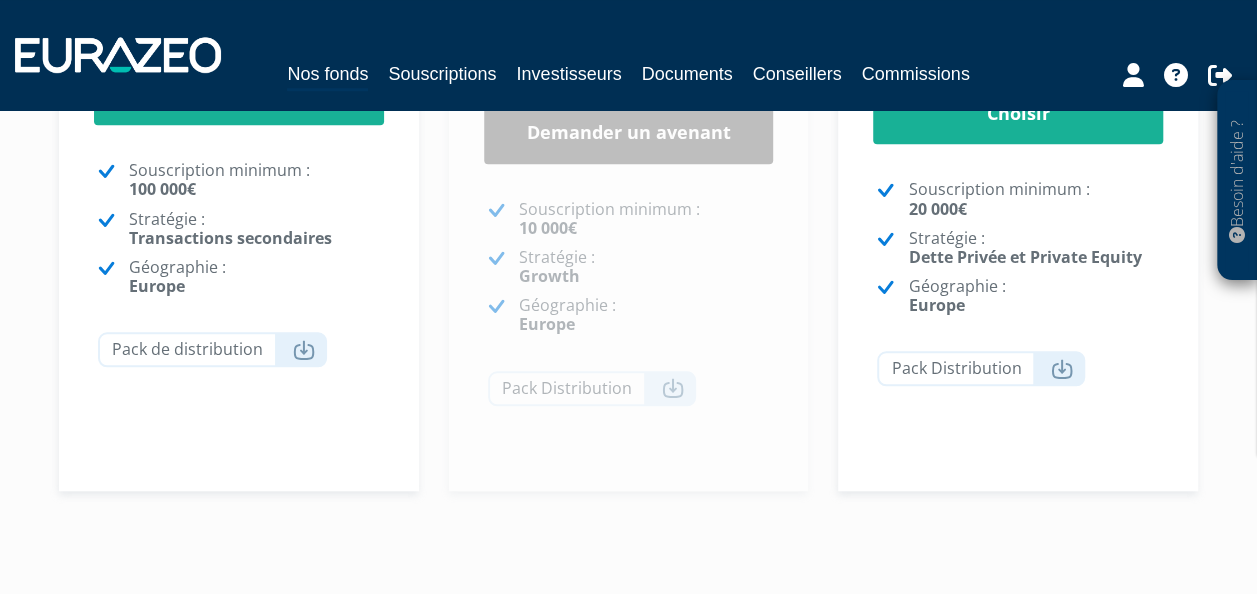 scroll, scrollTop: 700, scrollLeft: 0, axis: vertical 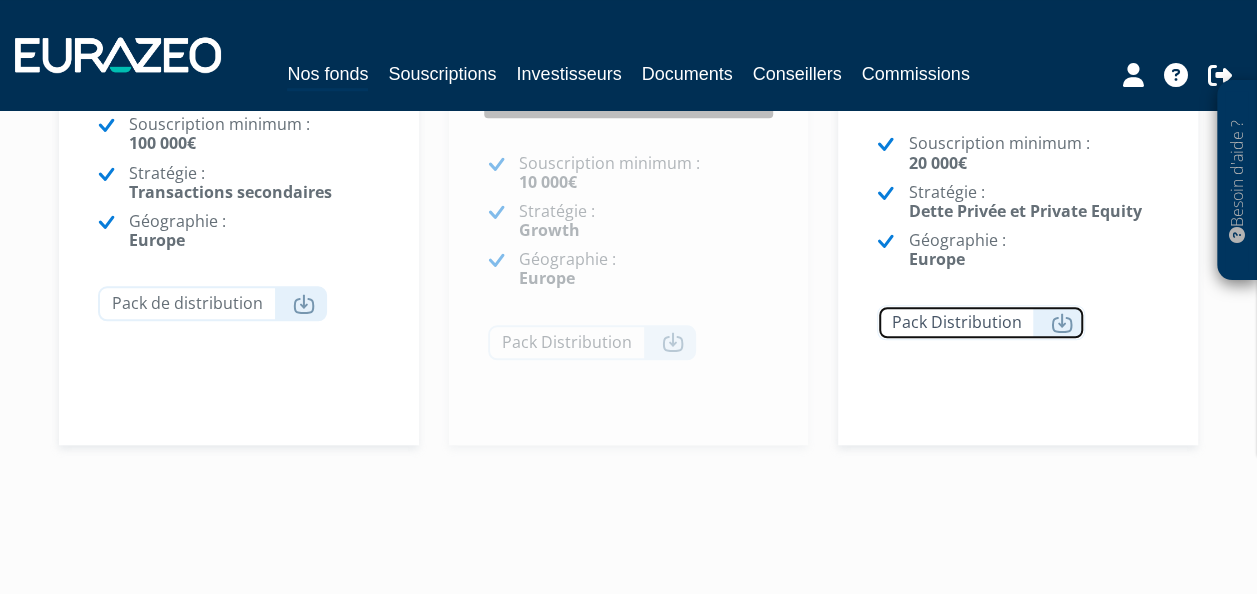 click on "Pack Distribution" at bounding box center (981, 322) 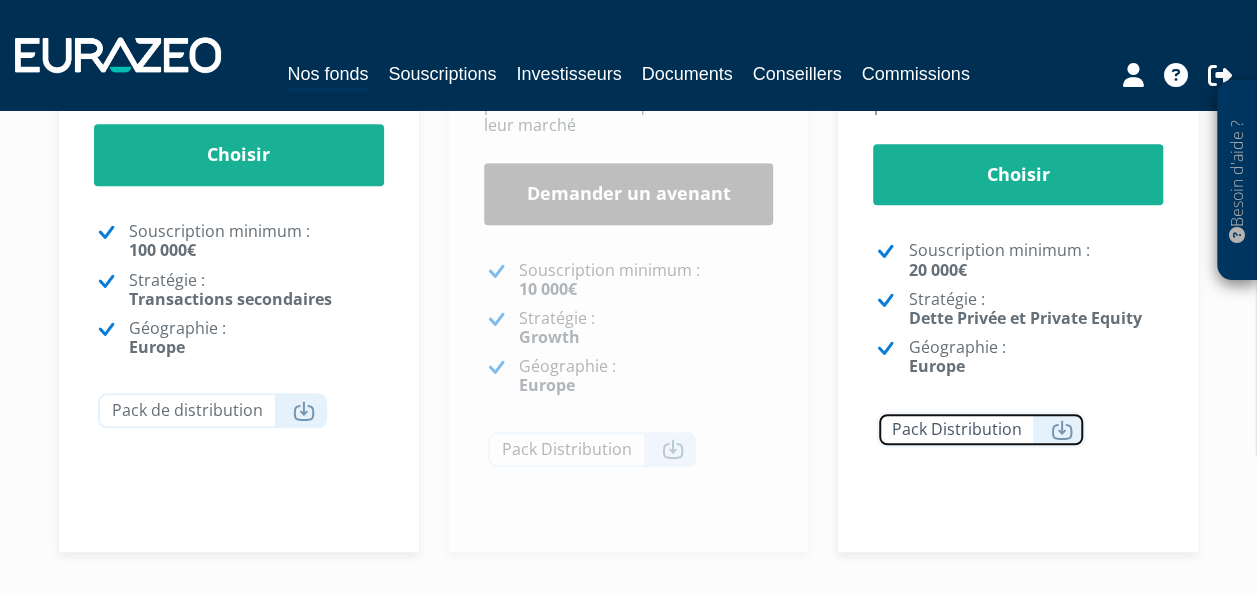 scroll, scrollTop: 500, scrollLeft: 0, axis: vertical 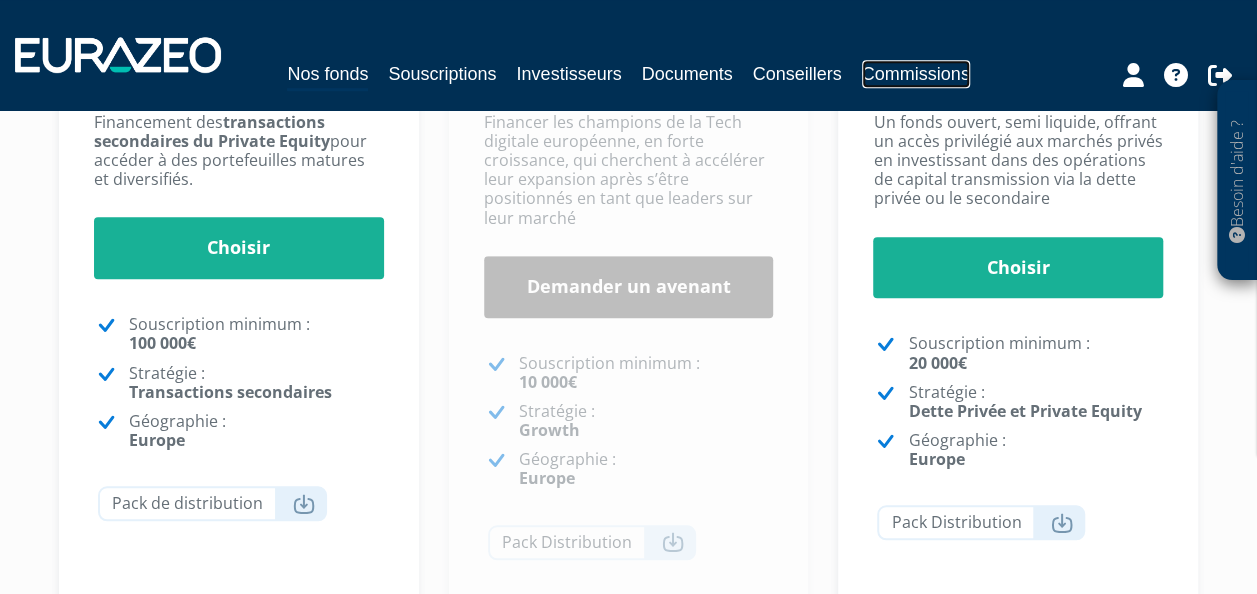click on "Commissions" at bounding box center [916, 74] 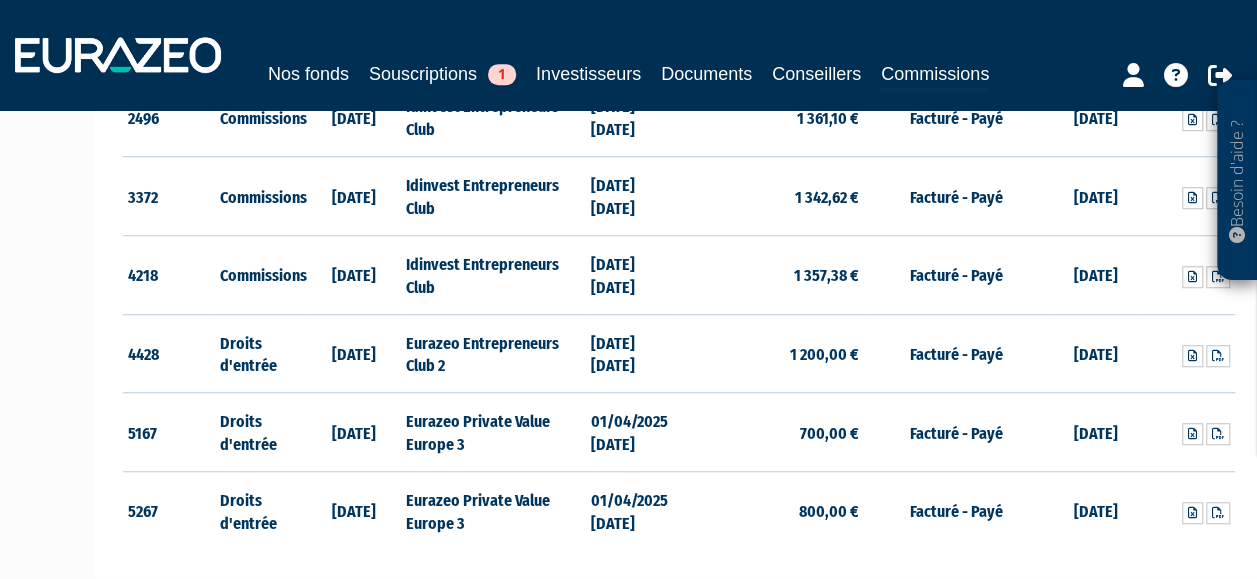 scroll, scrollTop: 608, scrollLeft: 0, axis: vertical 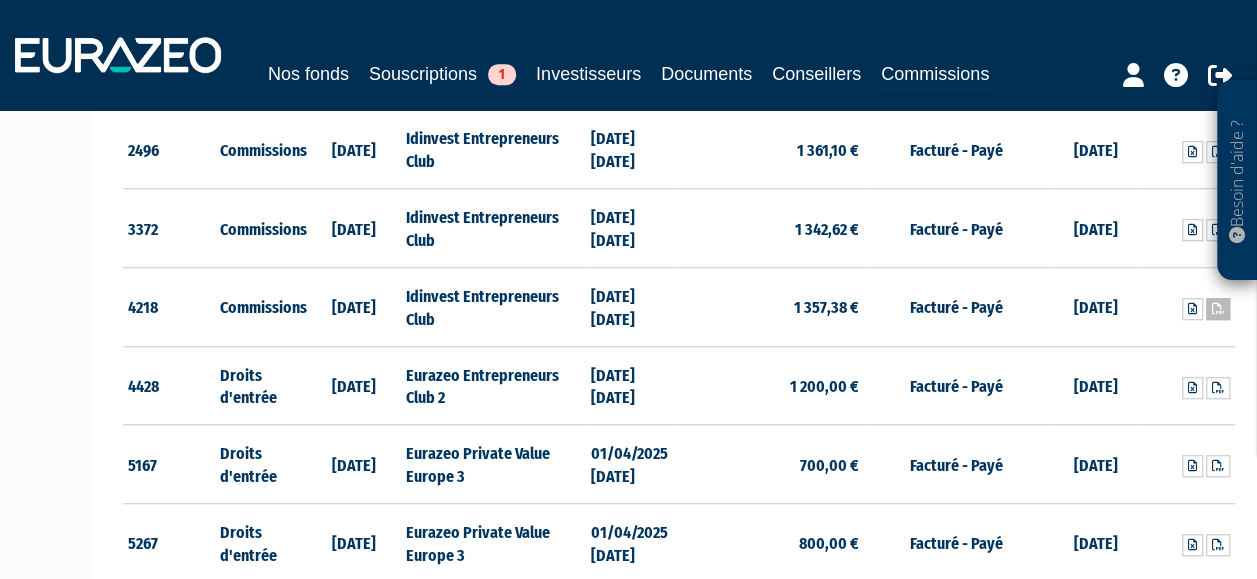 click at bounding box center (1218, 309) 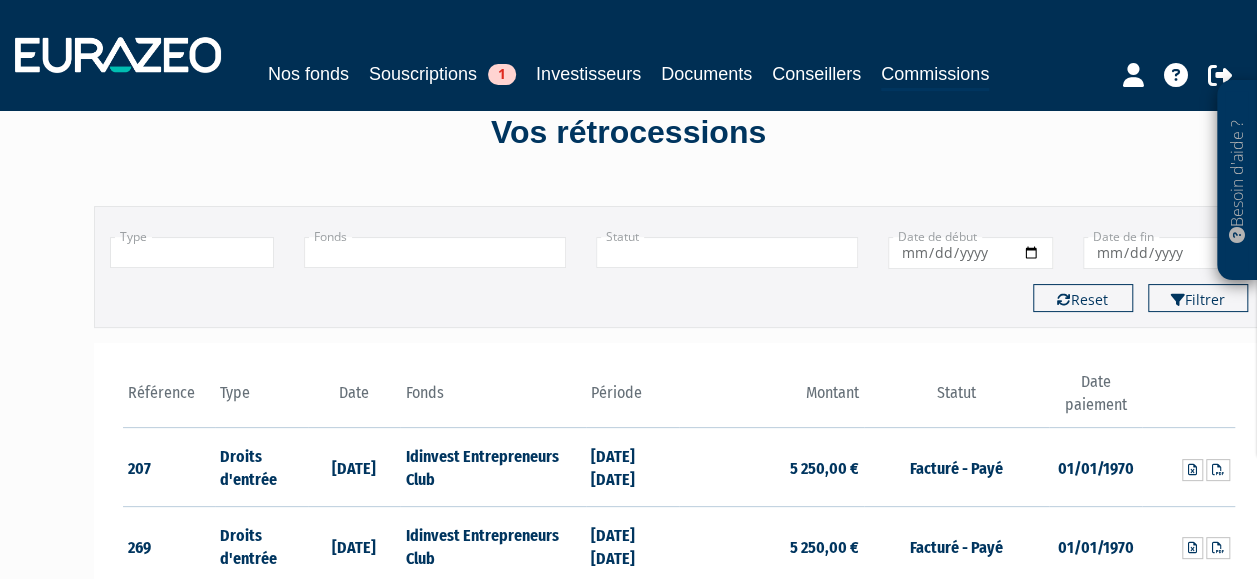scroll, scrollTop: 0, scrollLeft: 0, axis: both 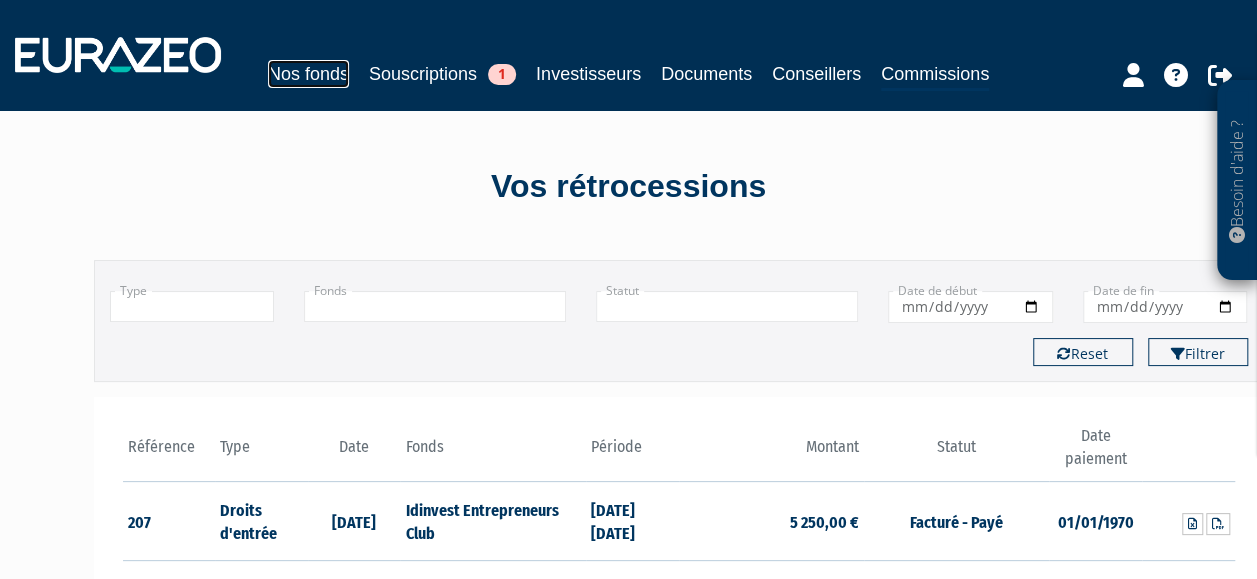 click on "Nos fonds" at bounding box center [308, 74] 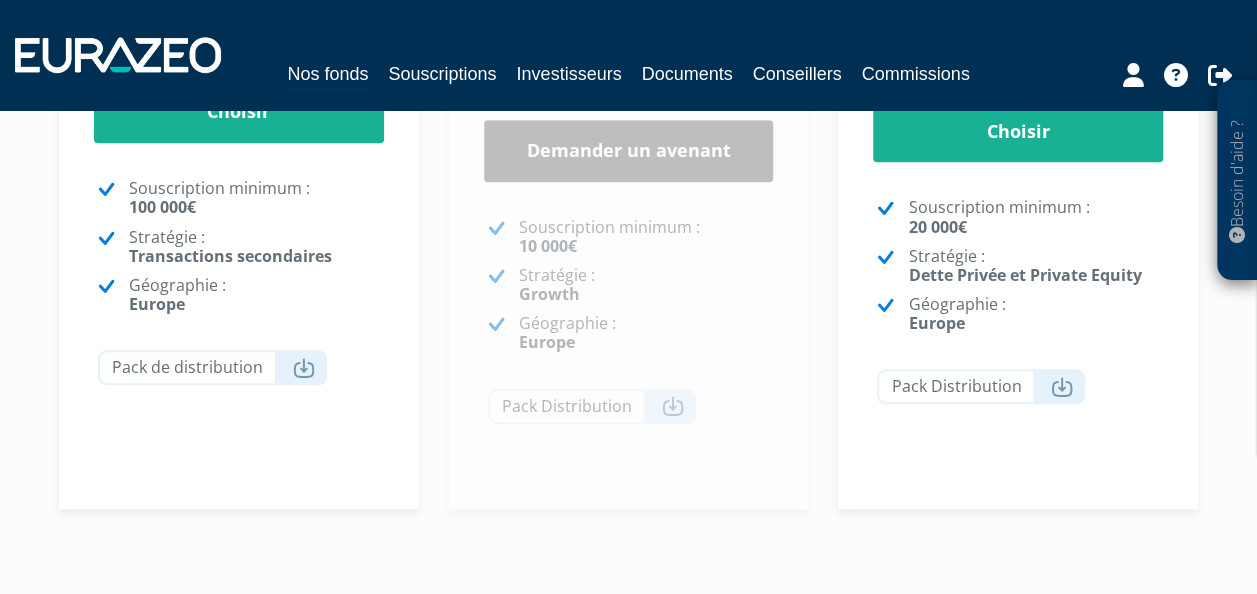 scroll, scrollTop: 794, scrollLeft: 0, axis: vertical 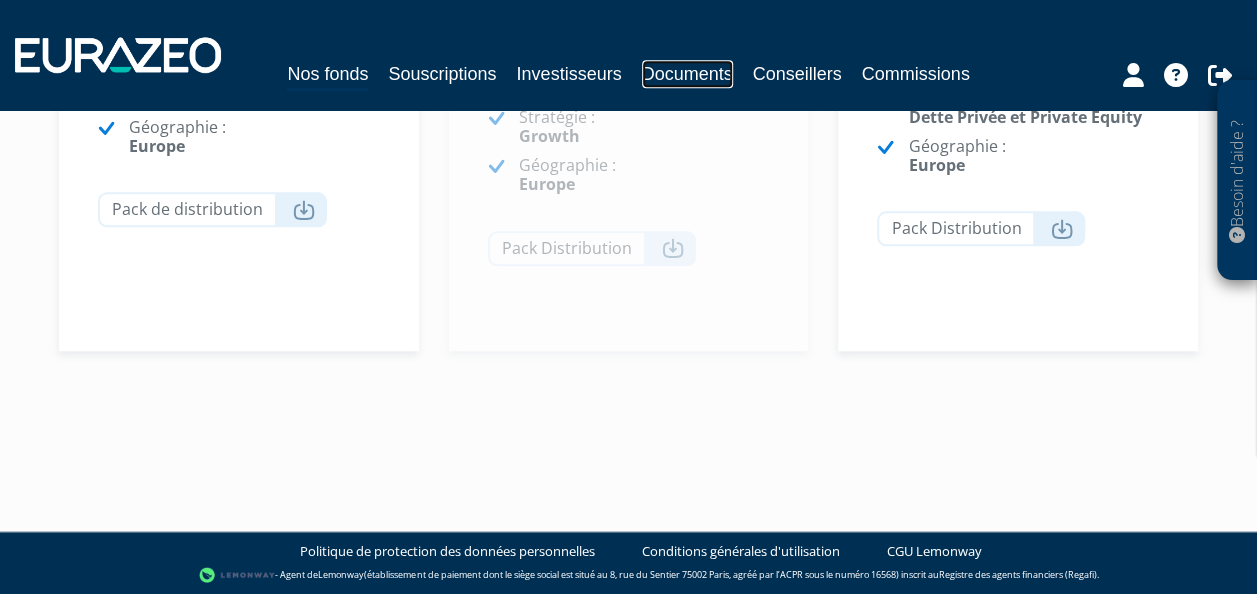 click on "Documents" at bounding box center [687, 74] 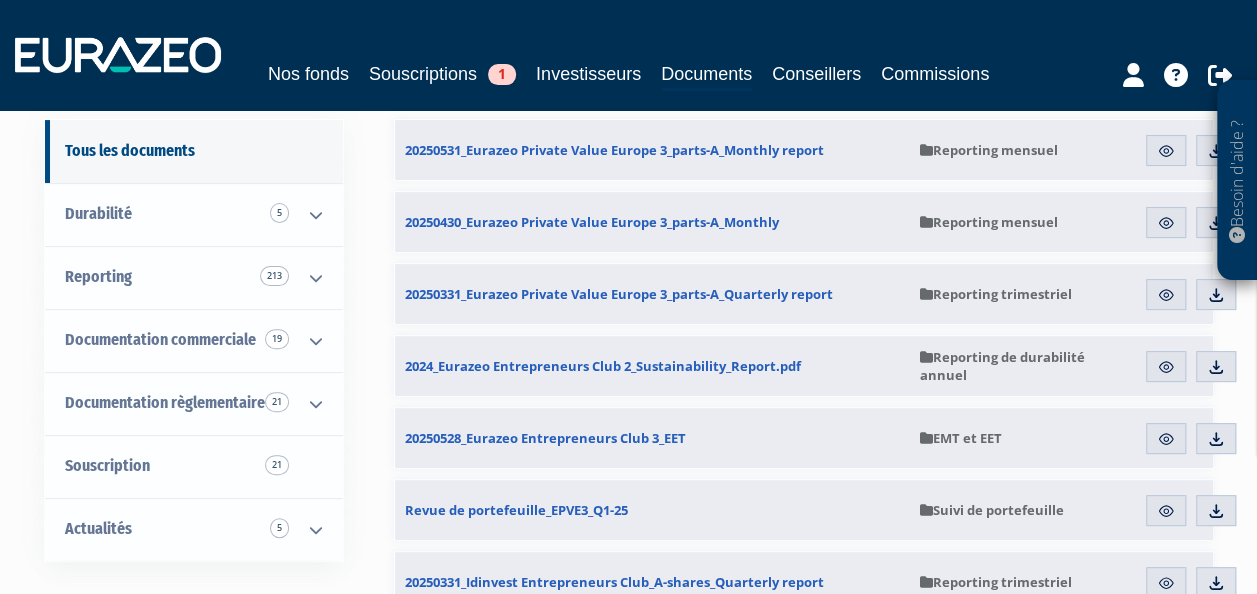scroll, scrollTop: 200, scrollLeft: 0, axis: vertical 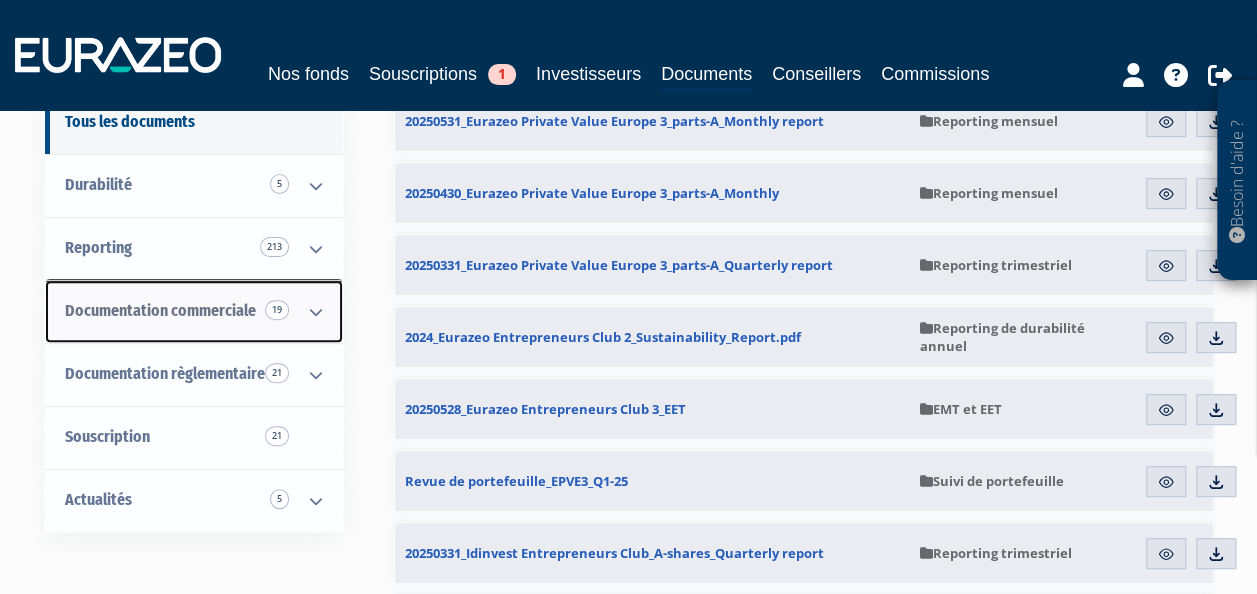 click at bounding box center [316, 312] 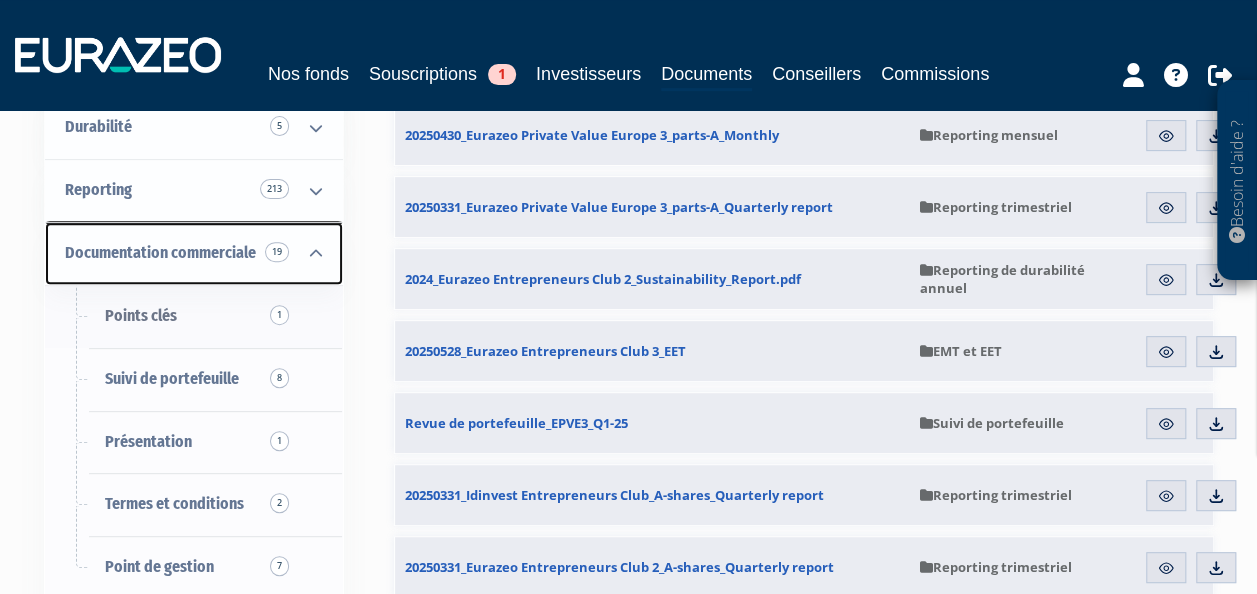 scroll, scrollTop: 300, scrollLeft: 0, axis: vertical 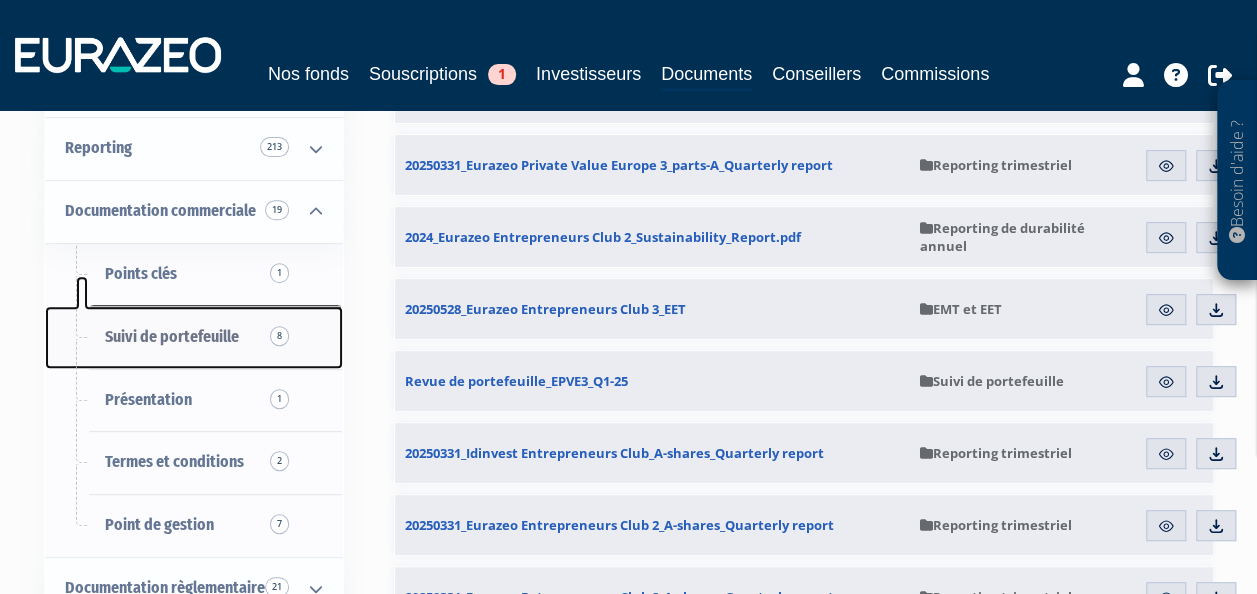click on "Suivi de portefeuille
8" at bounding box center [194, 337] 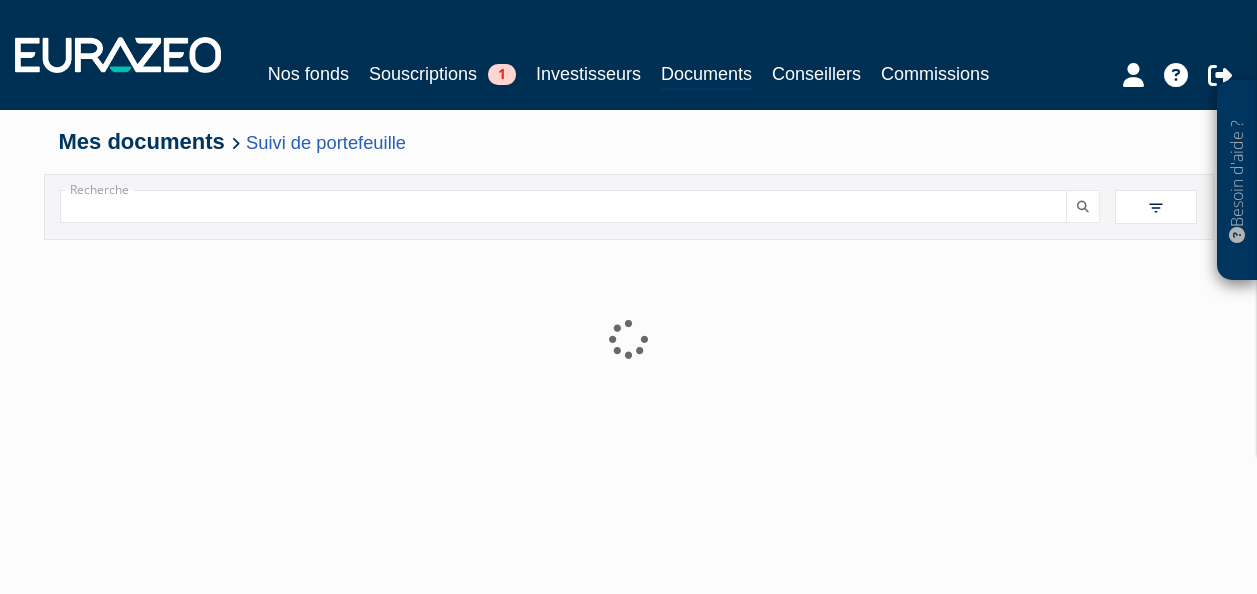 scroll, scrollTop: 0, scrollLeft: 0, axis: both 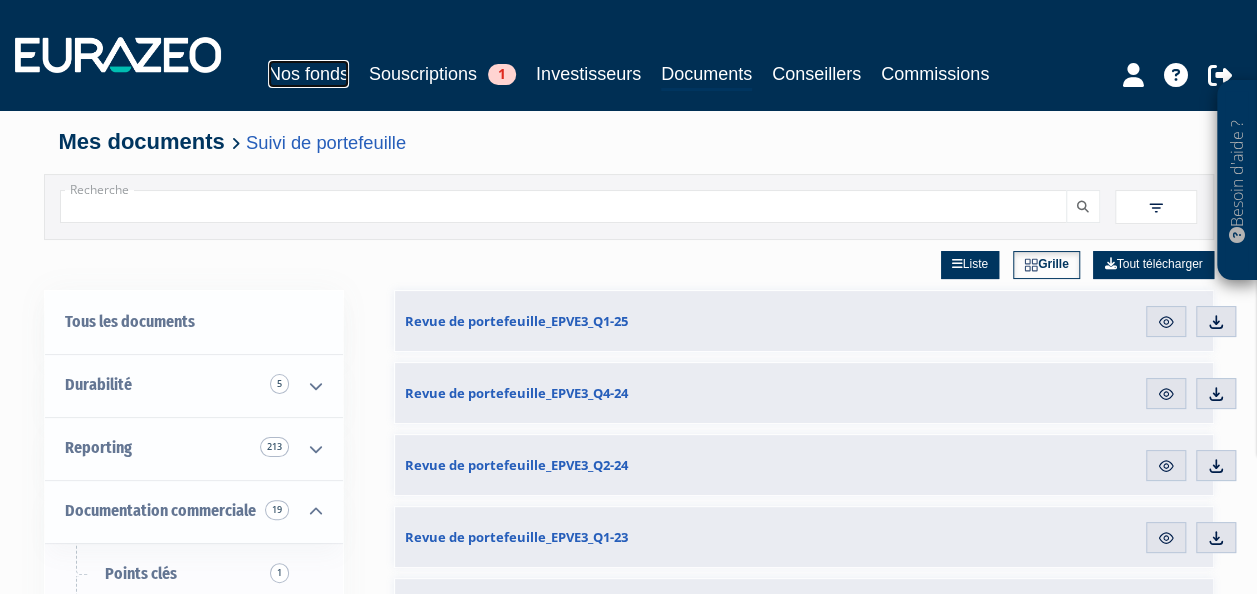 click on "Nos fonds" at bounding box center [308, 74] 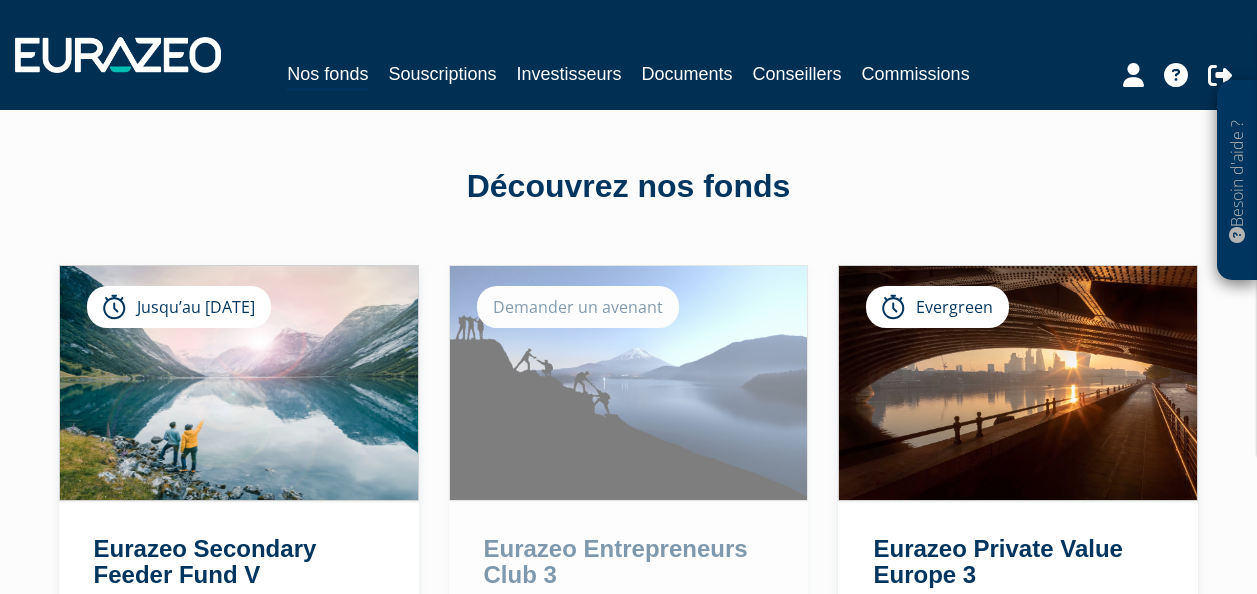 scroll, scrollTop: 0, scrollLeft: 0, axis: both 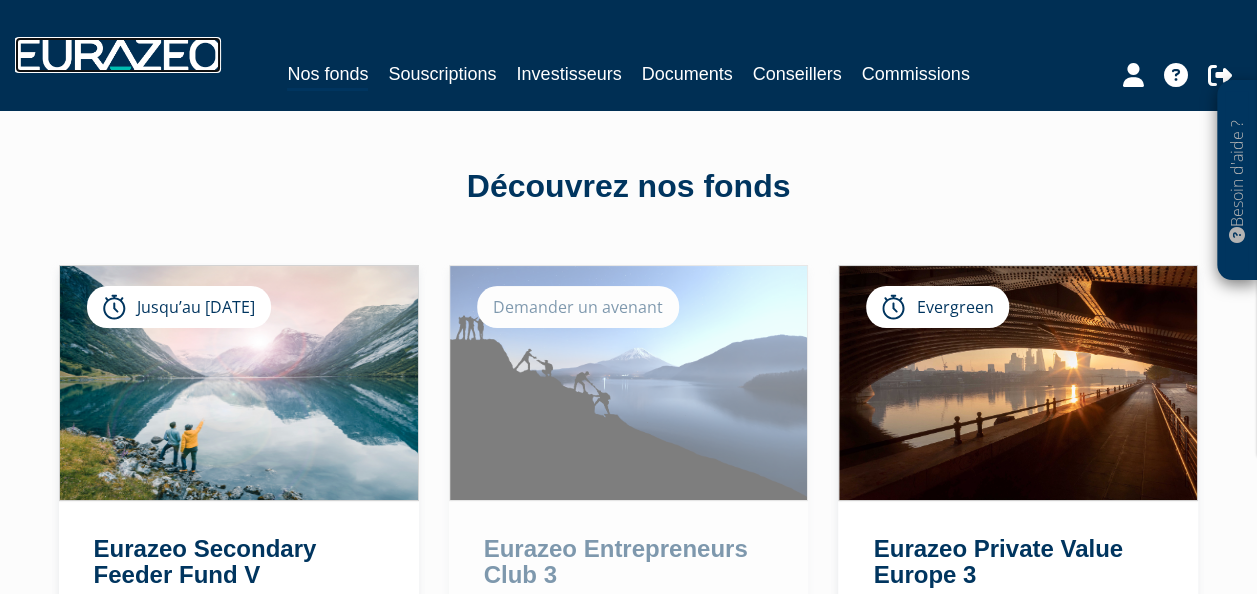 click at bounding box center (118, 55) 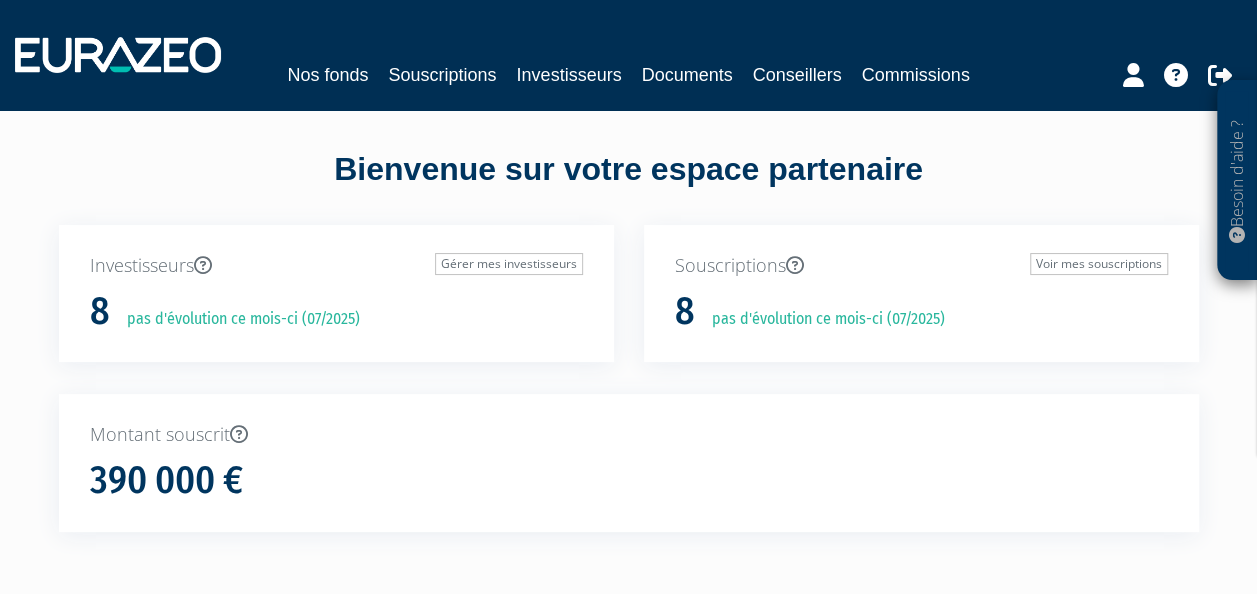 scroll, scrollTop: 0, scrollLeft: 0, axis: both 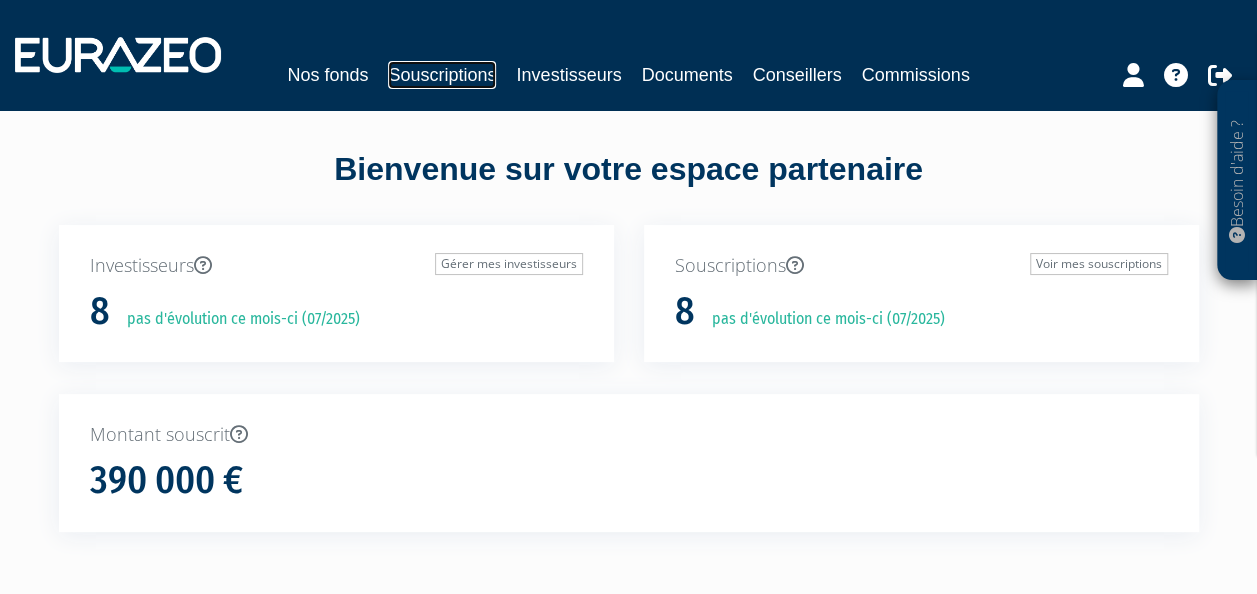 click on "Souscriptions" at bounding box center (442, 75) 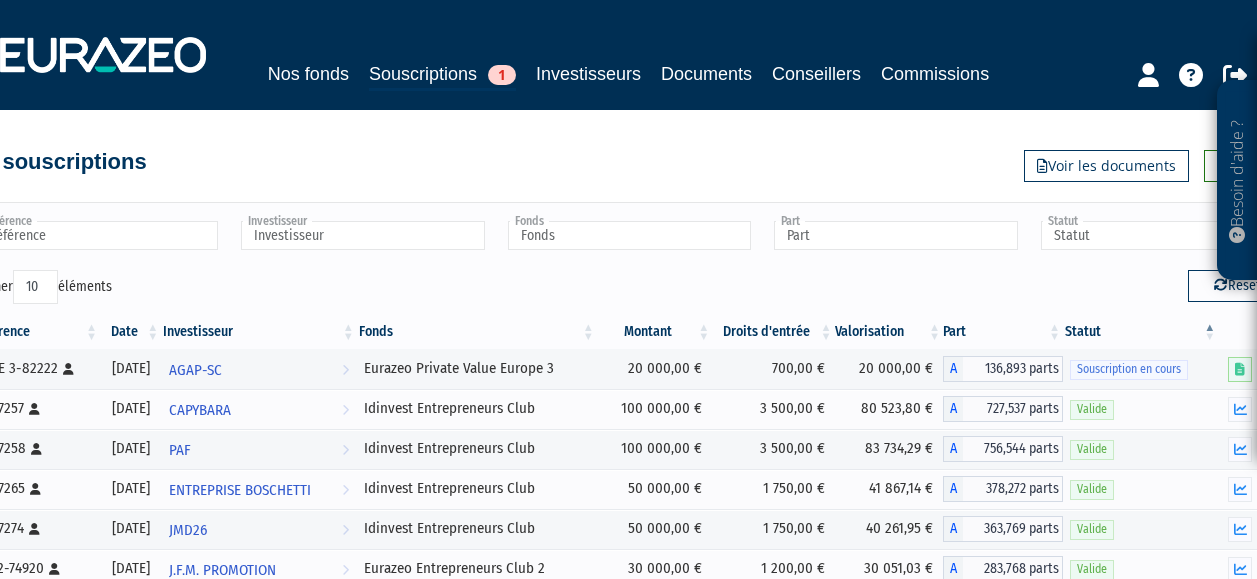 scroll, scrollTop: 0, scrollLeft: 0, axis: both 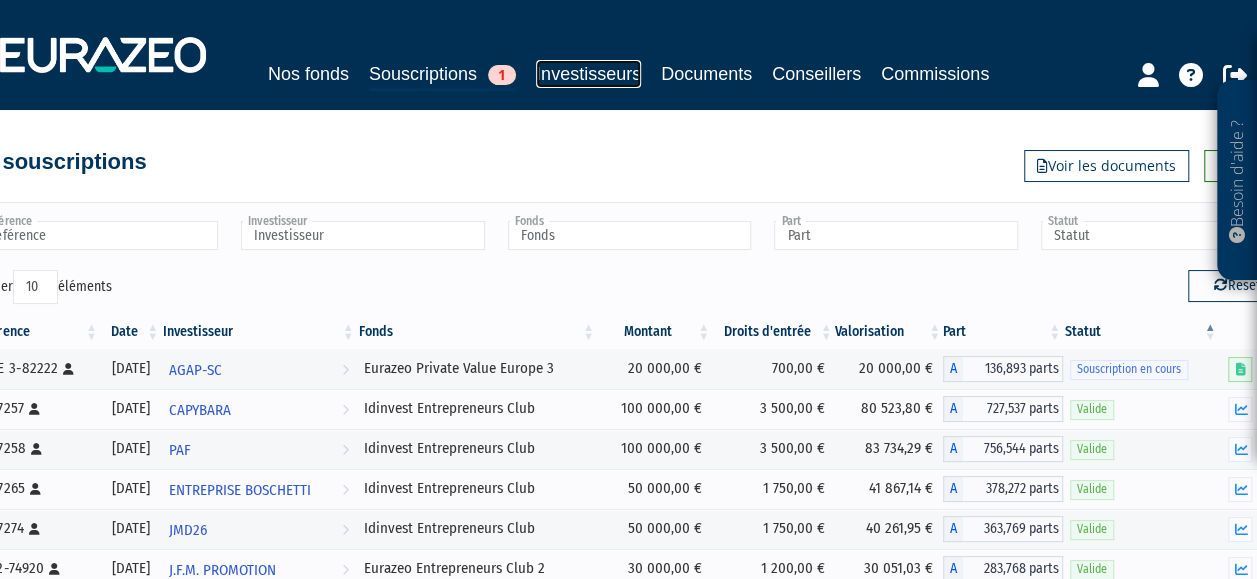 click on "Investisseurs" at bounding box center (588, 74) 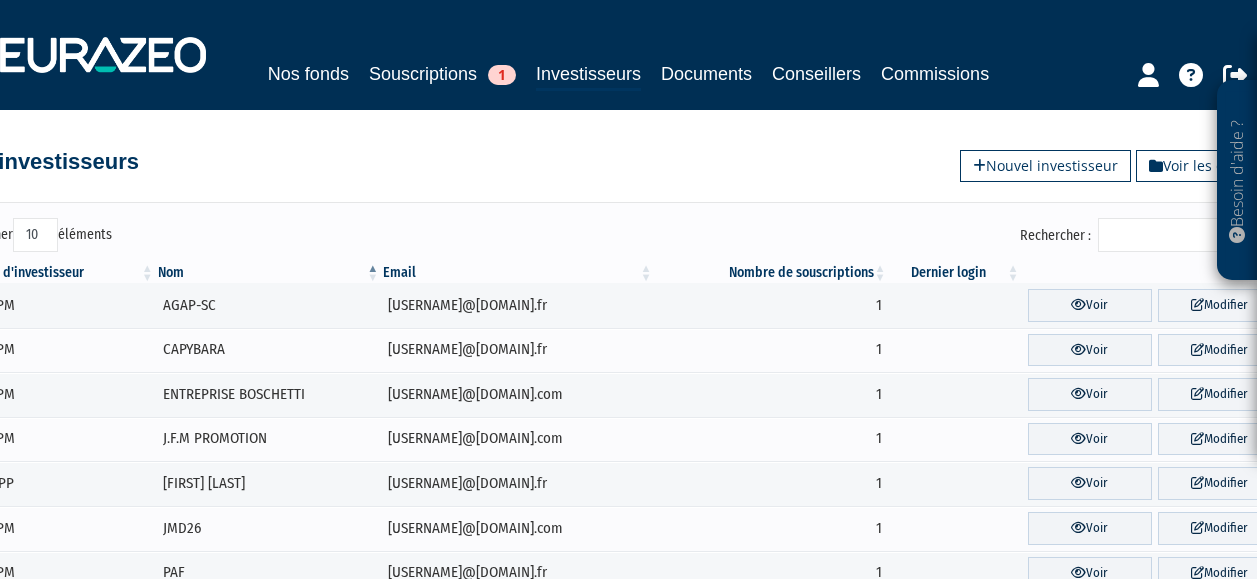 scroll, scrollTop: 0, scrollLeft: 0, axis: both 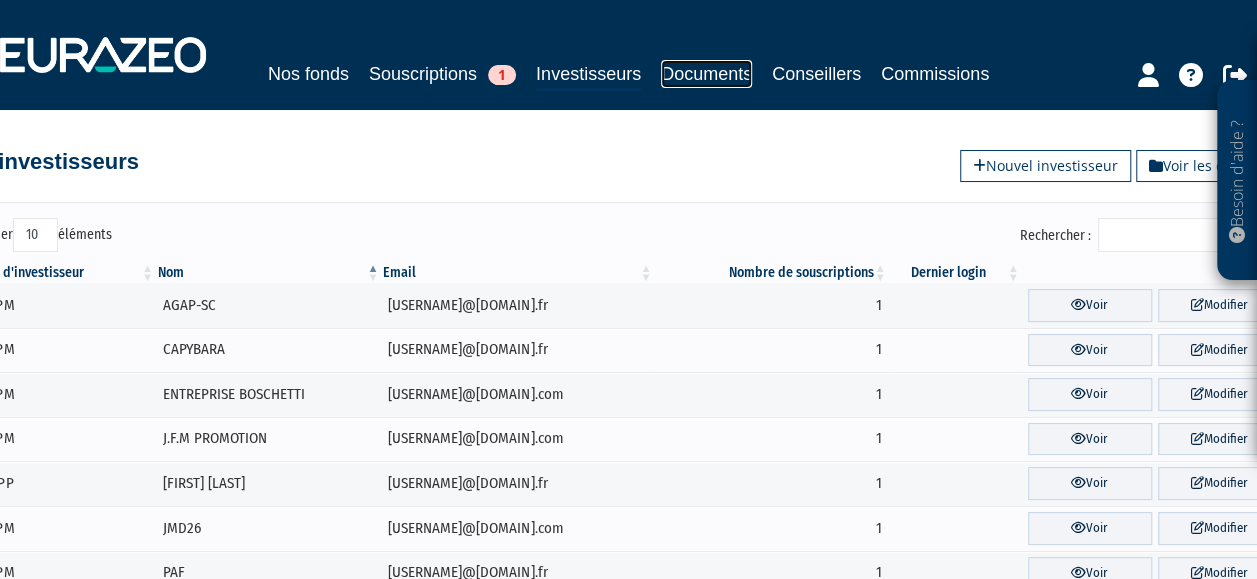 click on "Documents" at bounding box center [706, 74] 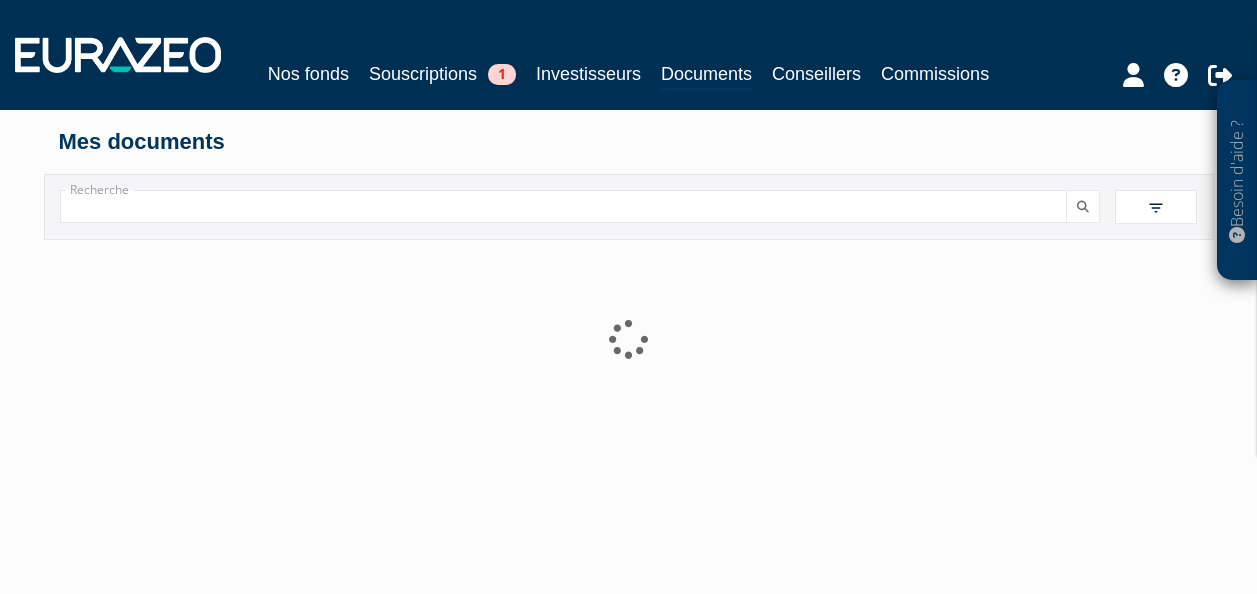scroll, scrollTop: 0, scrollLeft: 0, axis: both 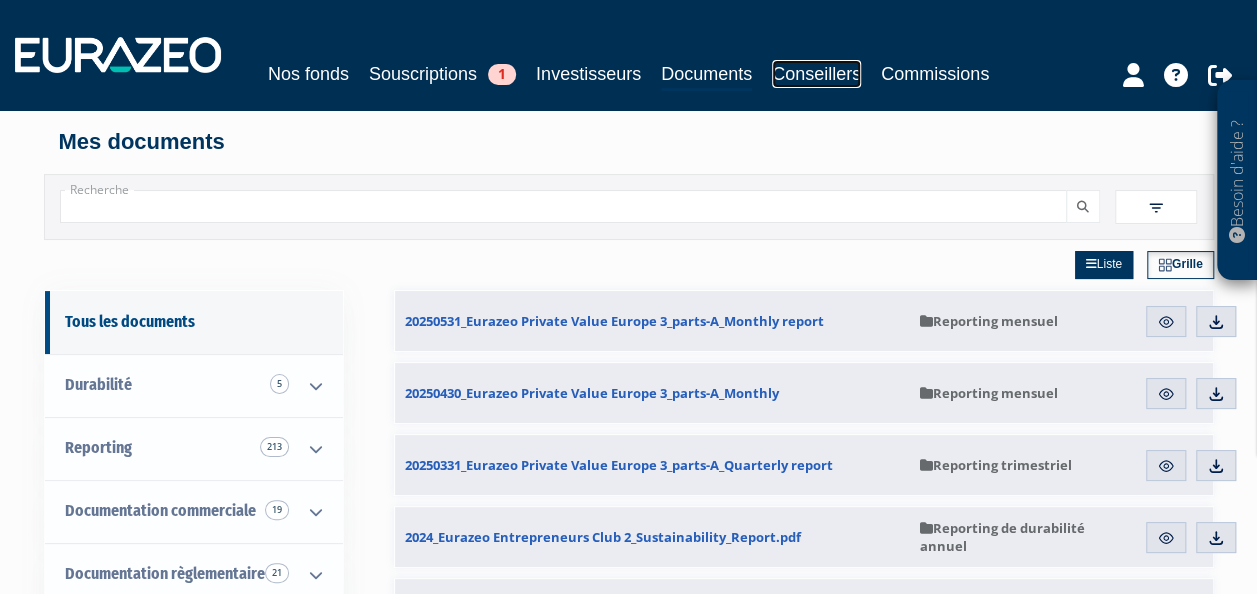 click on "Conseillers" at bounding box center [816, 74] 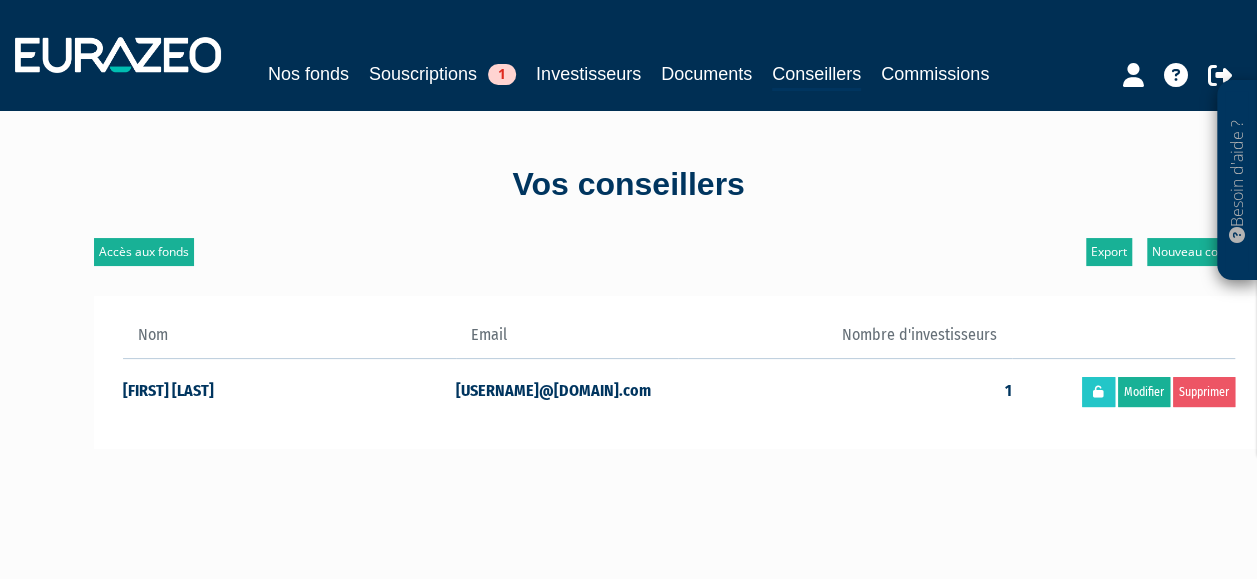 scroll, scrollTop: 0, scrollLeft: 0, axis: both 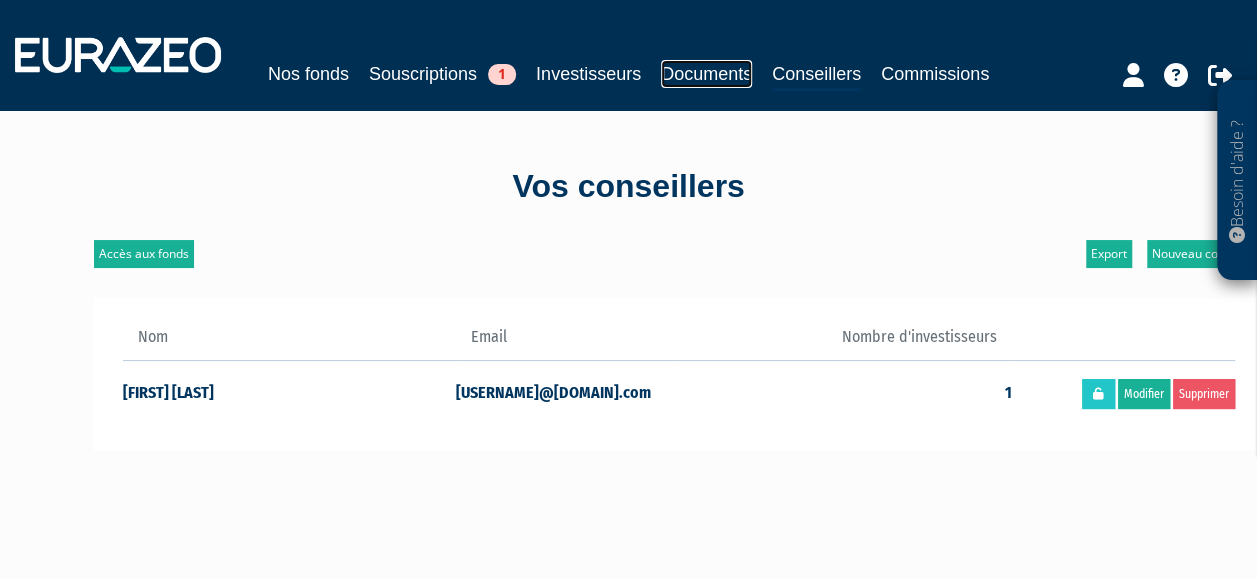 click on "Documents" at bounding box center [706, 74] 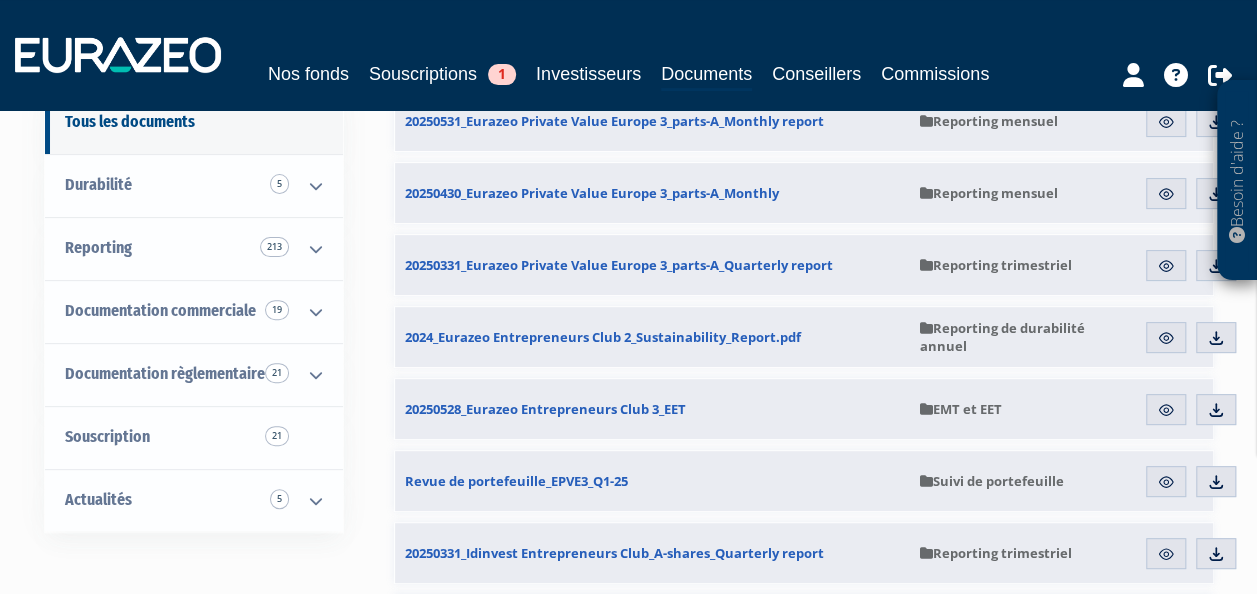 scroll, scrollTop: 300, scrollLeft: 0, axis: vertical 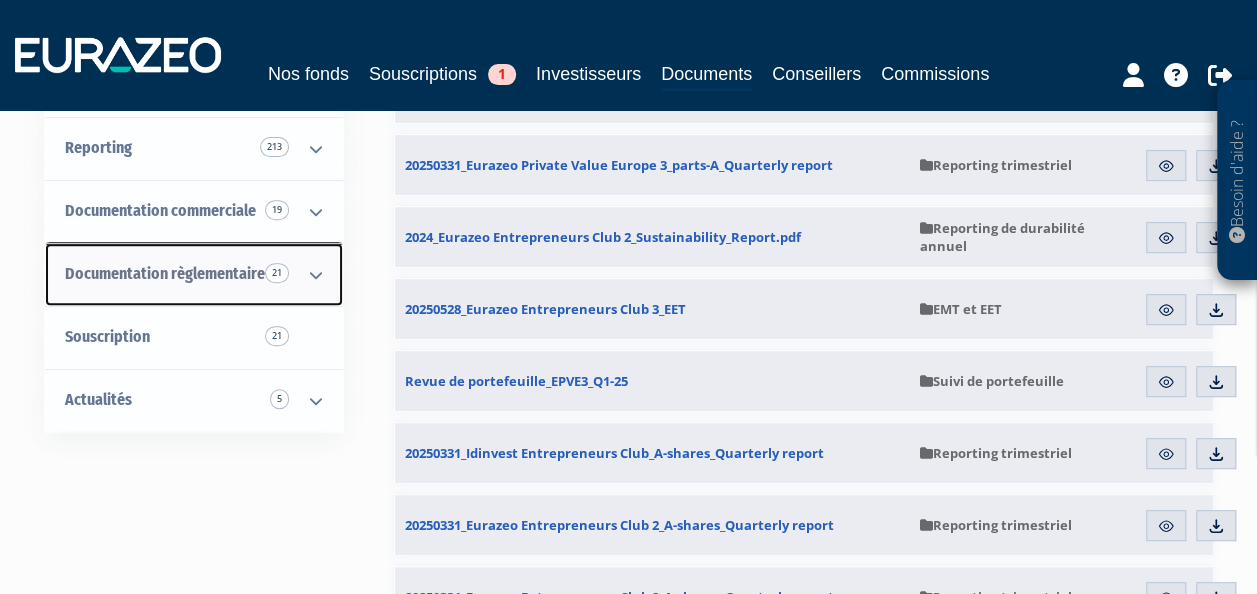 click at bounding box center (316, 275) 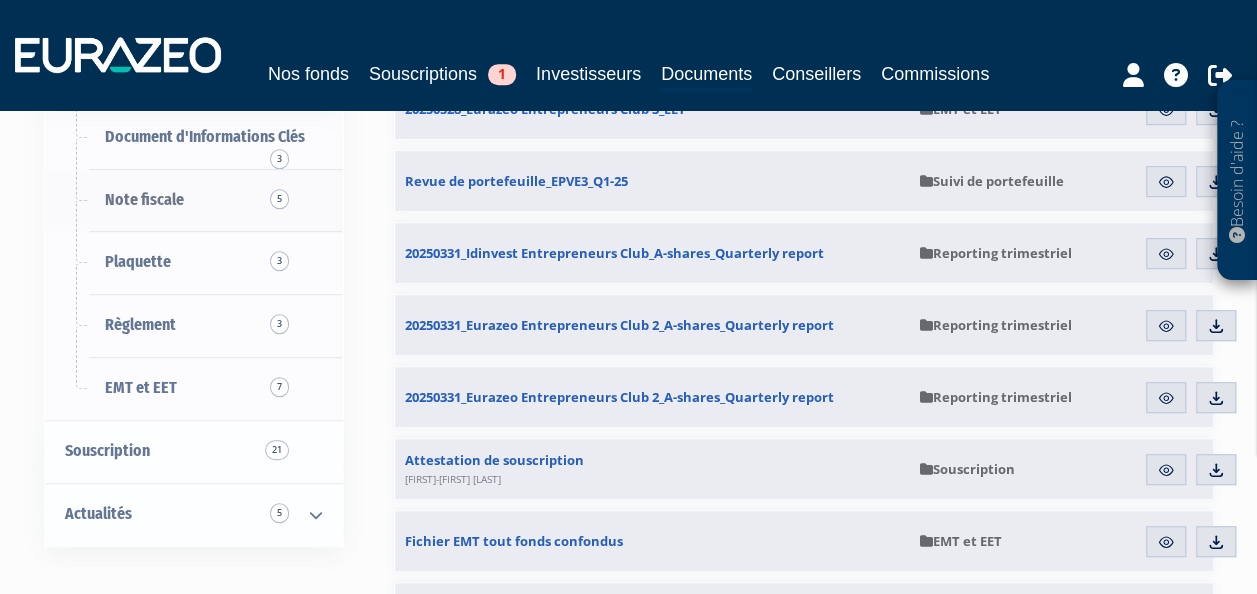 scroll, scrollTop: 600, scrollLeft: 0, axis: vertical 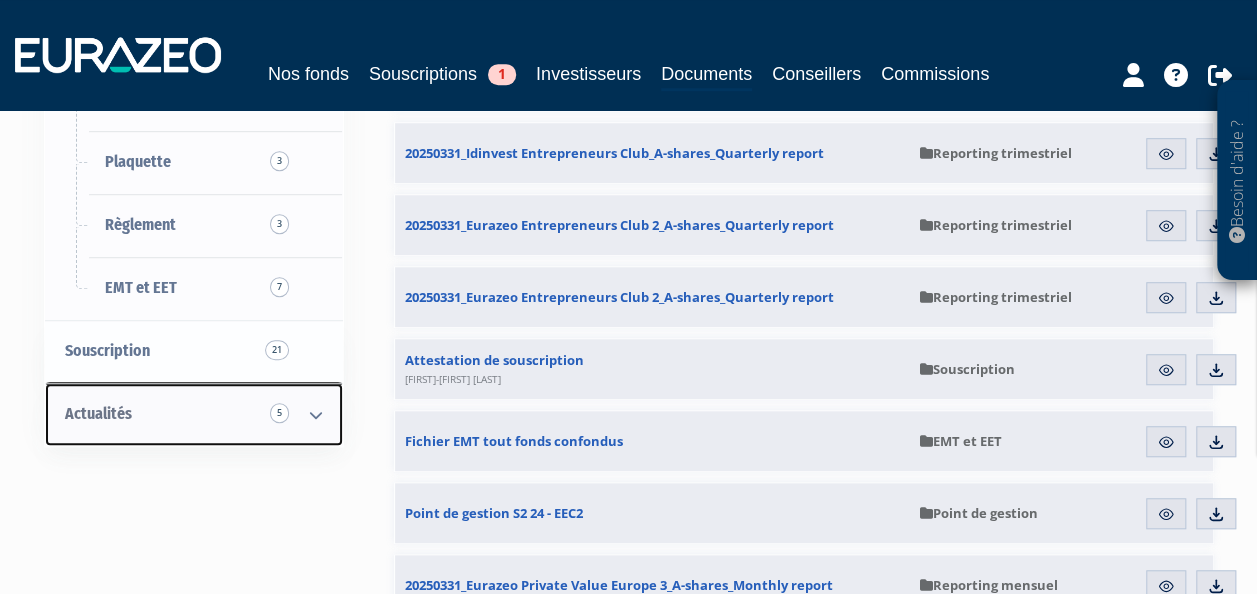 click on "Actualités
5" at bounding box center [194, 414] 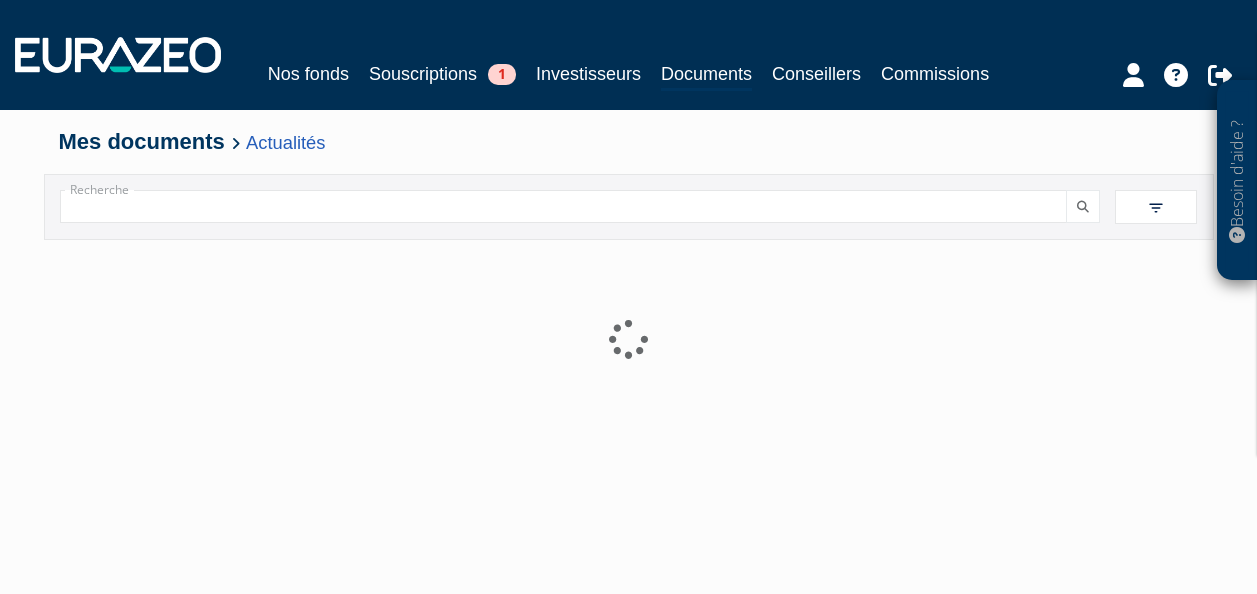 scroll, scrollTop: 0, scrollLeft: 0, axis: both 